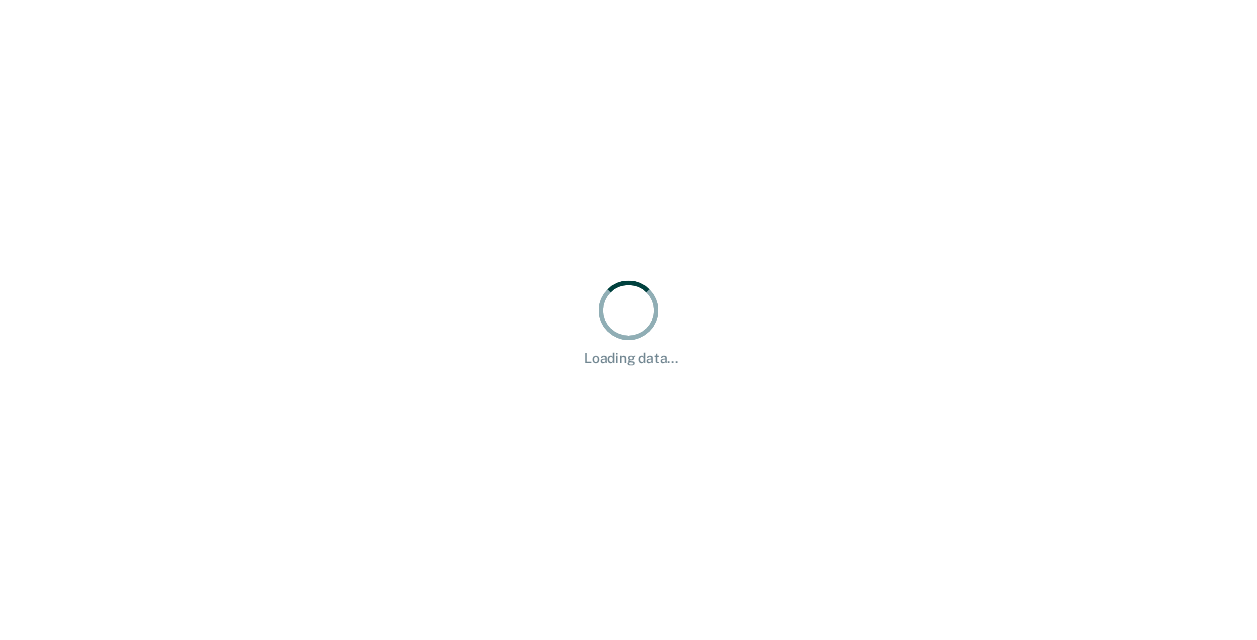 scroll, scrollTop: 0, scrollLeft: 0, axis: both 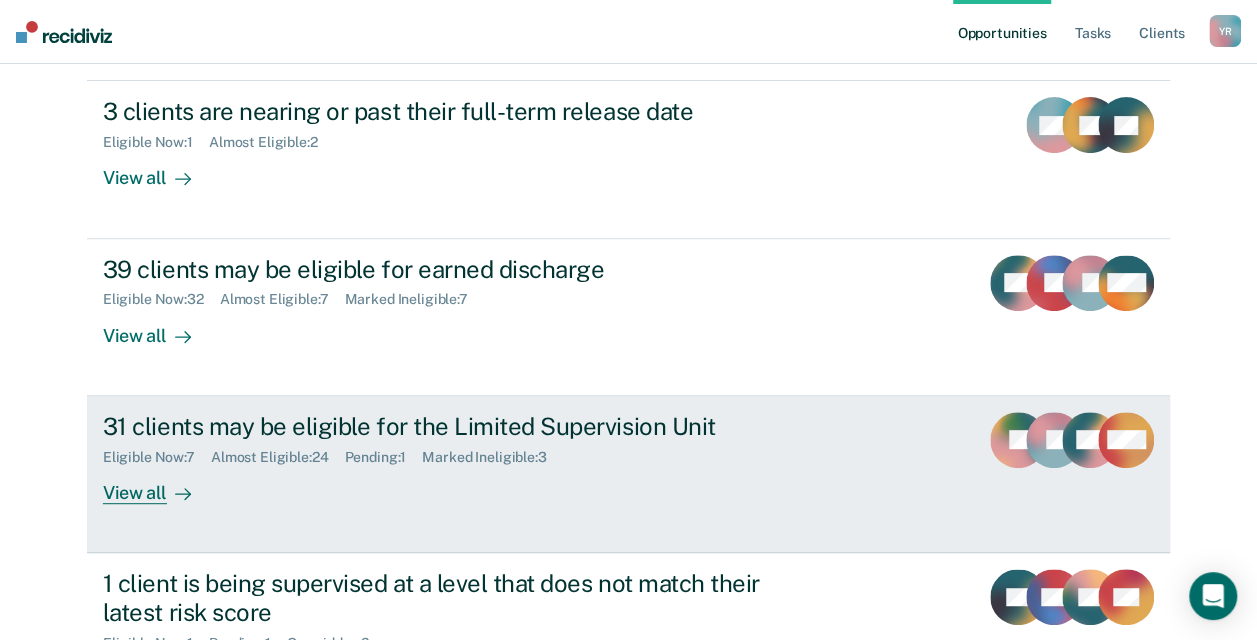 click on "31 clients may be eligible for the Limited Supervision Unit" at bounding box center [454, 426] 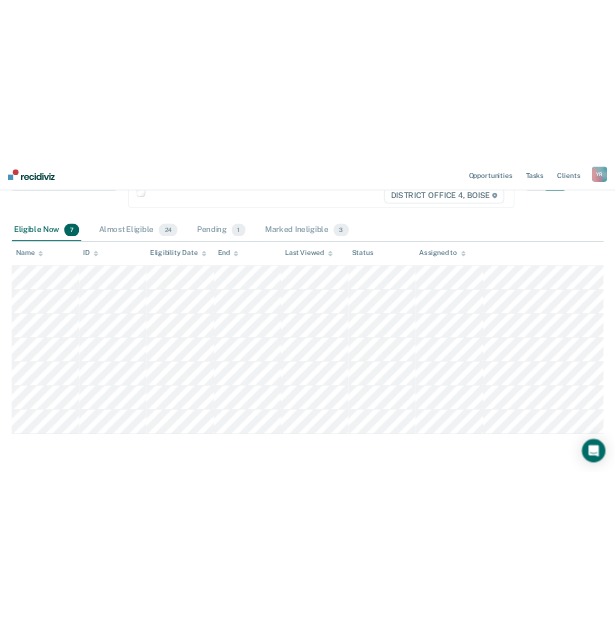 scroll, scrollTop: 0, scrollLeft: 0, axis: both 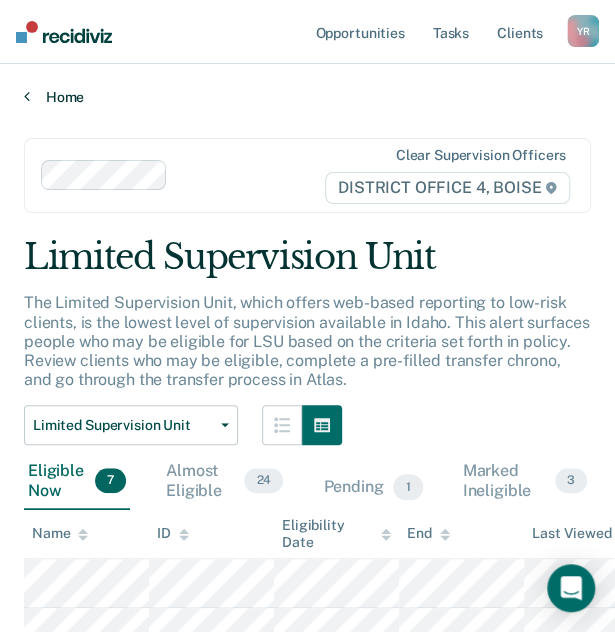click on "Home" at bounding box center [307, 97] 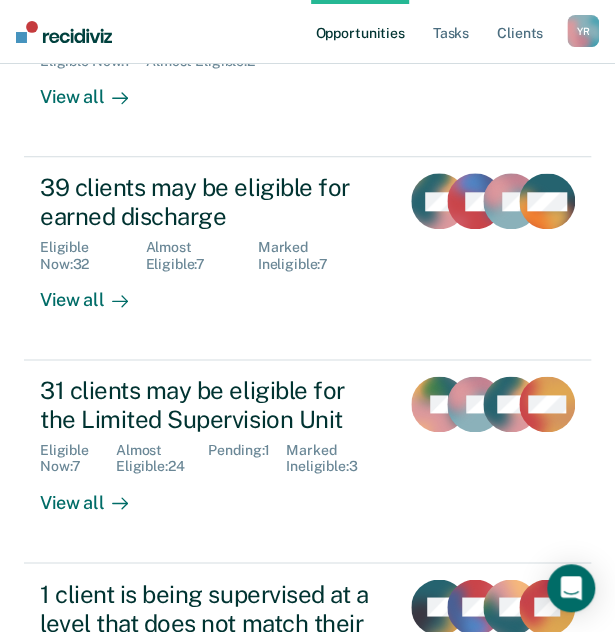 scroll, scrollTop: 402, scrollLeft: 0, axis: vertical 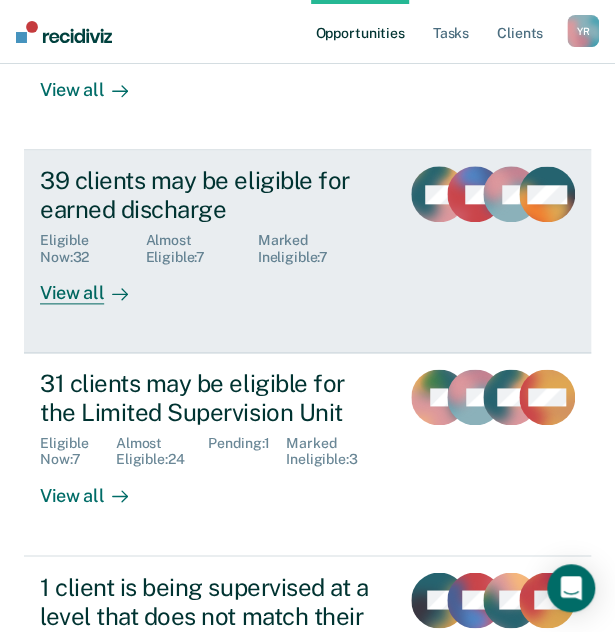 click on "Almost Eligible :  7" at bounding box center [201, 249] 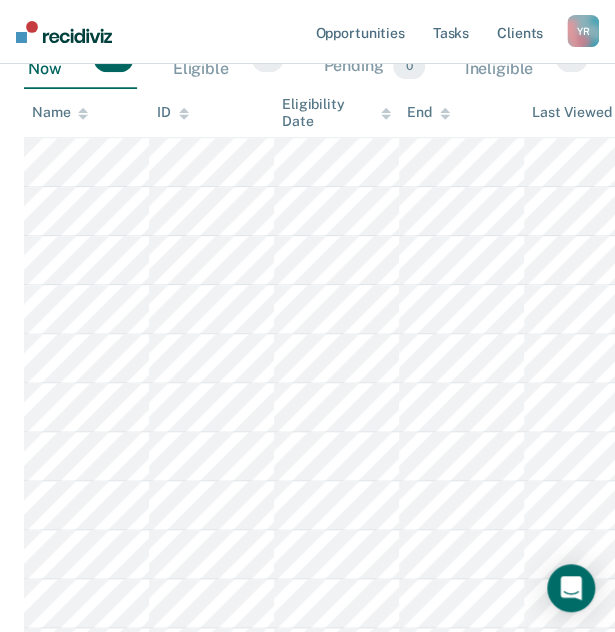 scroll, scrollTop: 0, scrollLeft: 0, axis: both 